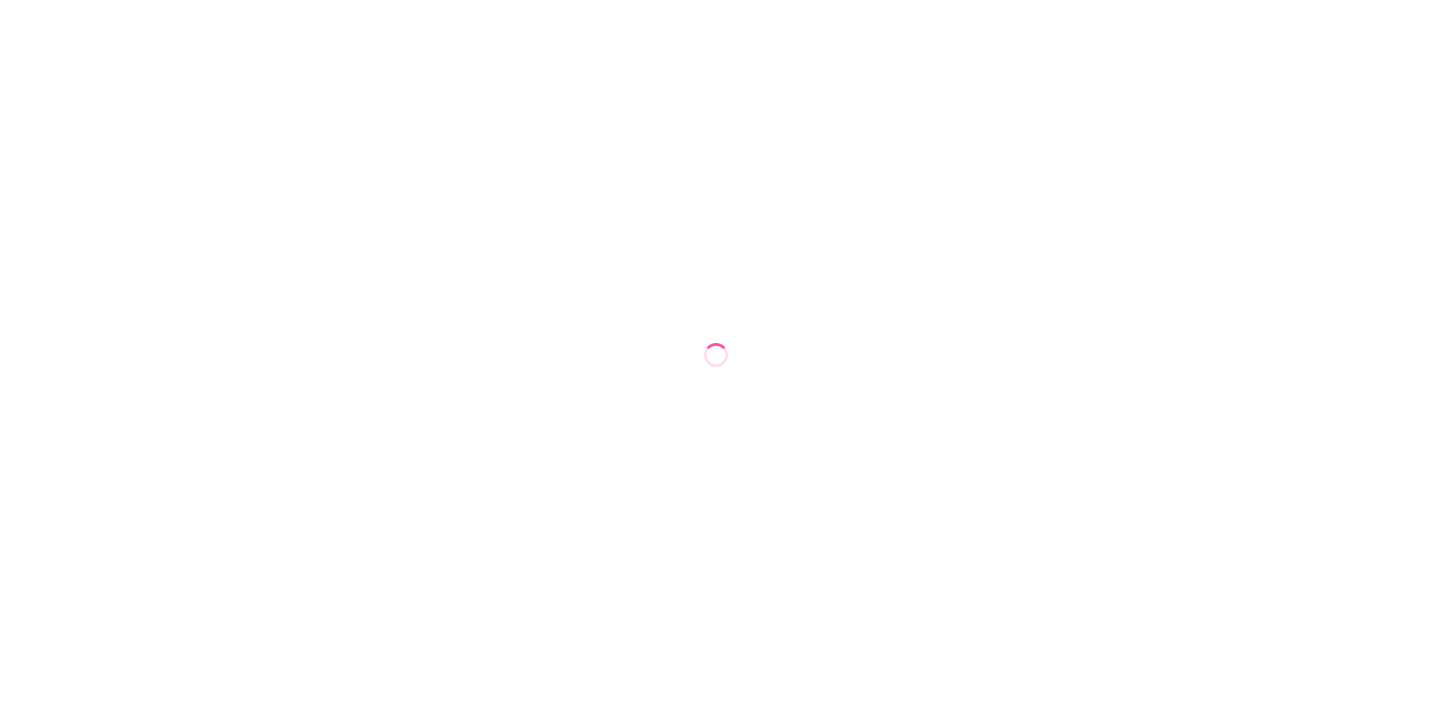 scroll, scrollTop: 0, scrollLeft: 0, axis: both 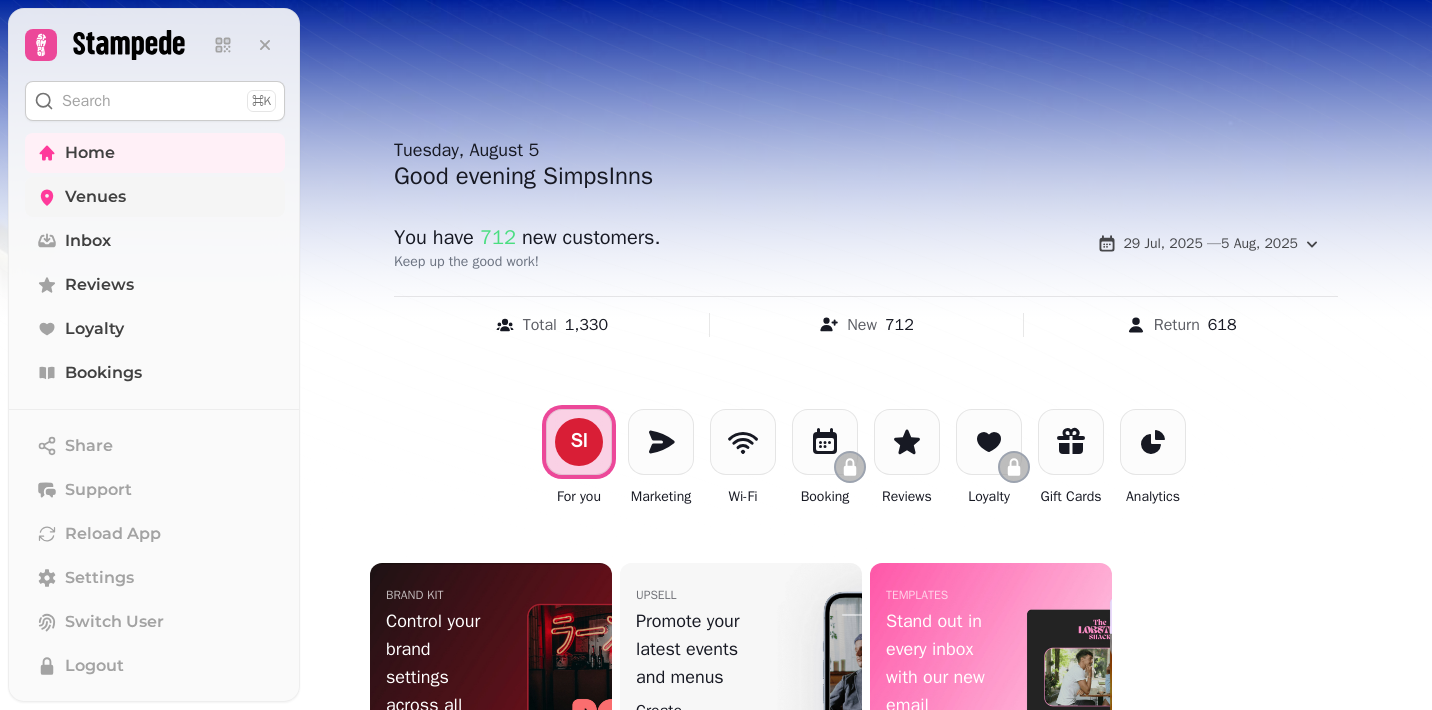 click on "Venues" at bounding box center [95, 197] 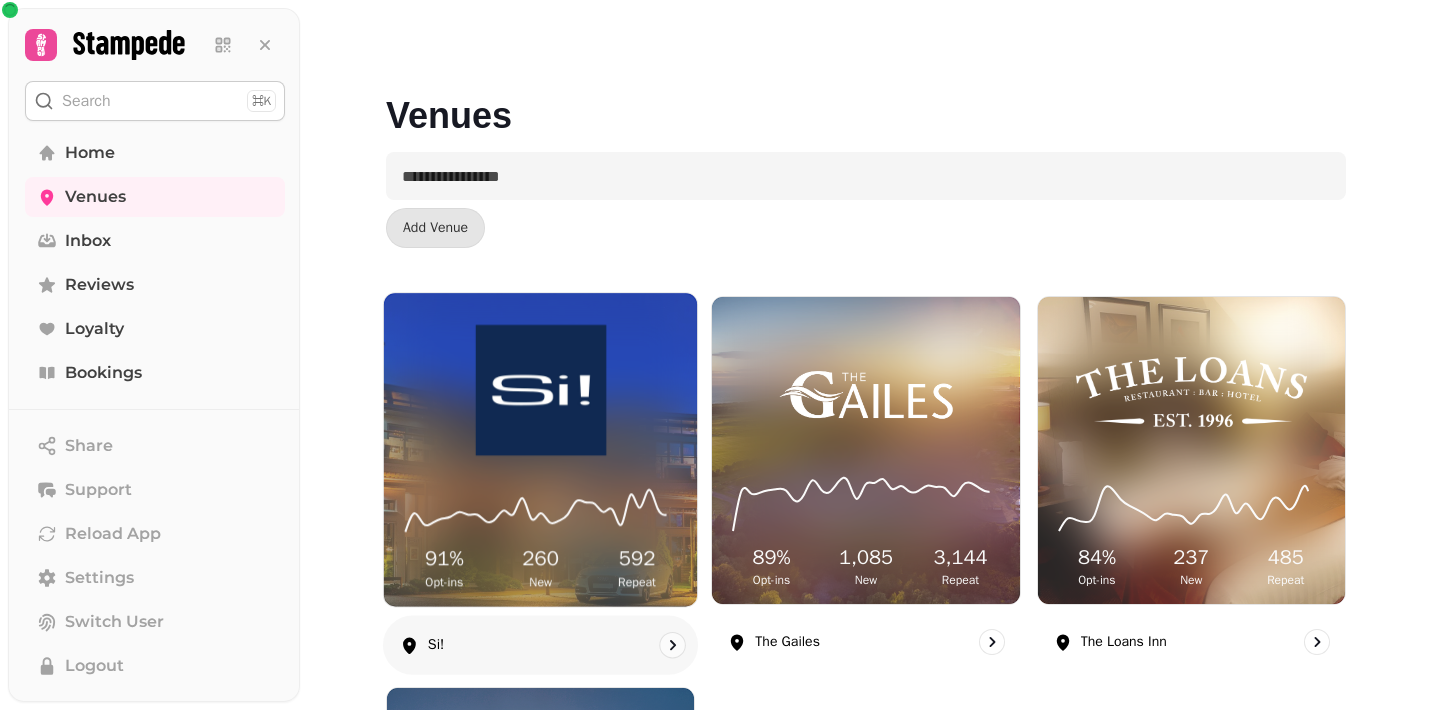 click at bounding box center [540, 390] 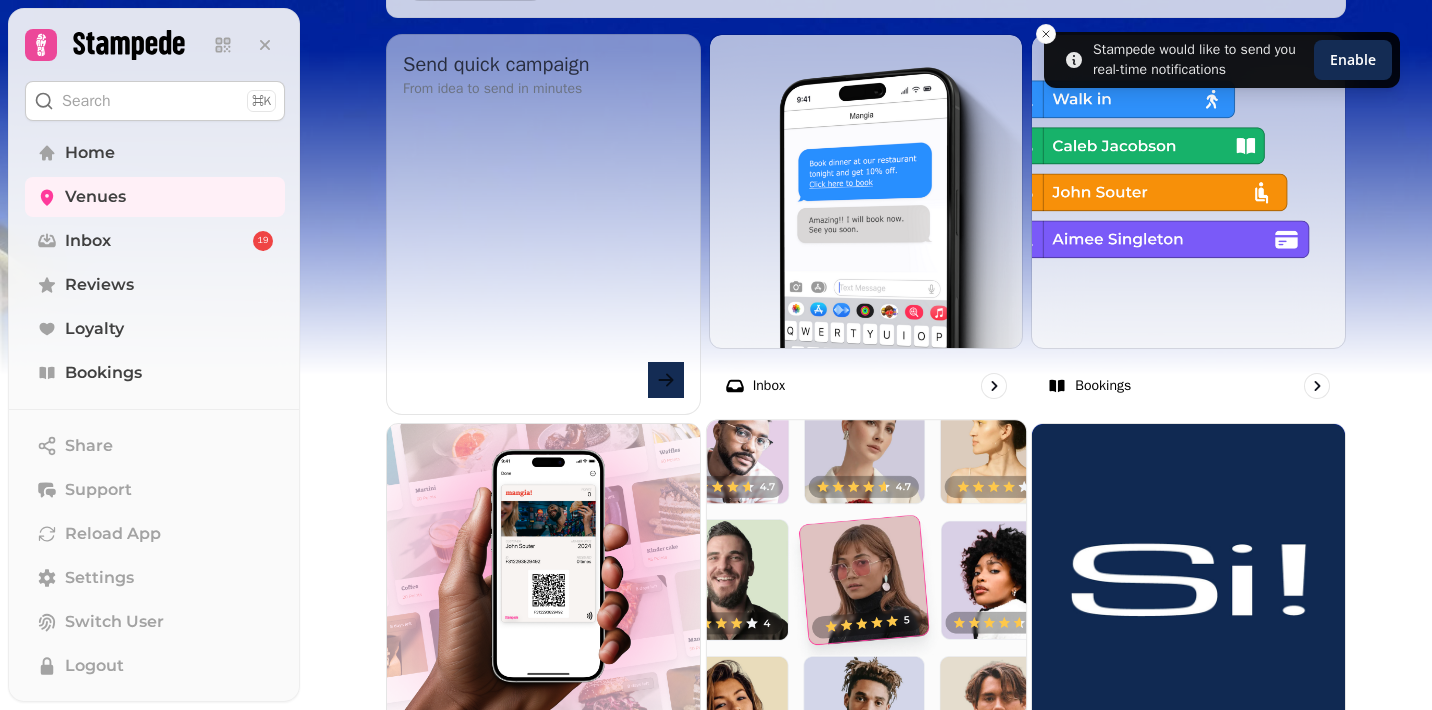 scroll, scrollTop: 743, scrollLeft: 0, axis: vertical 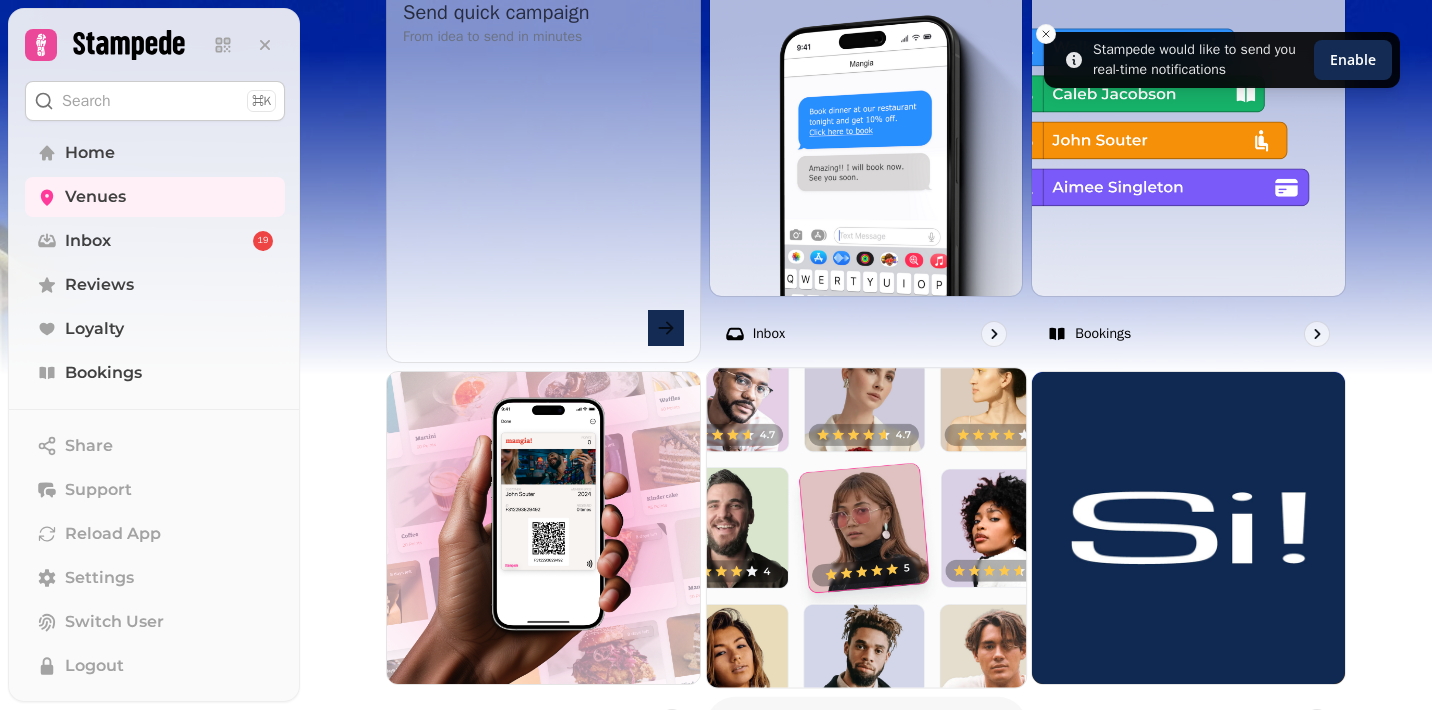 click at bounding box center (866, 527) 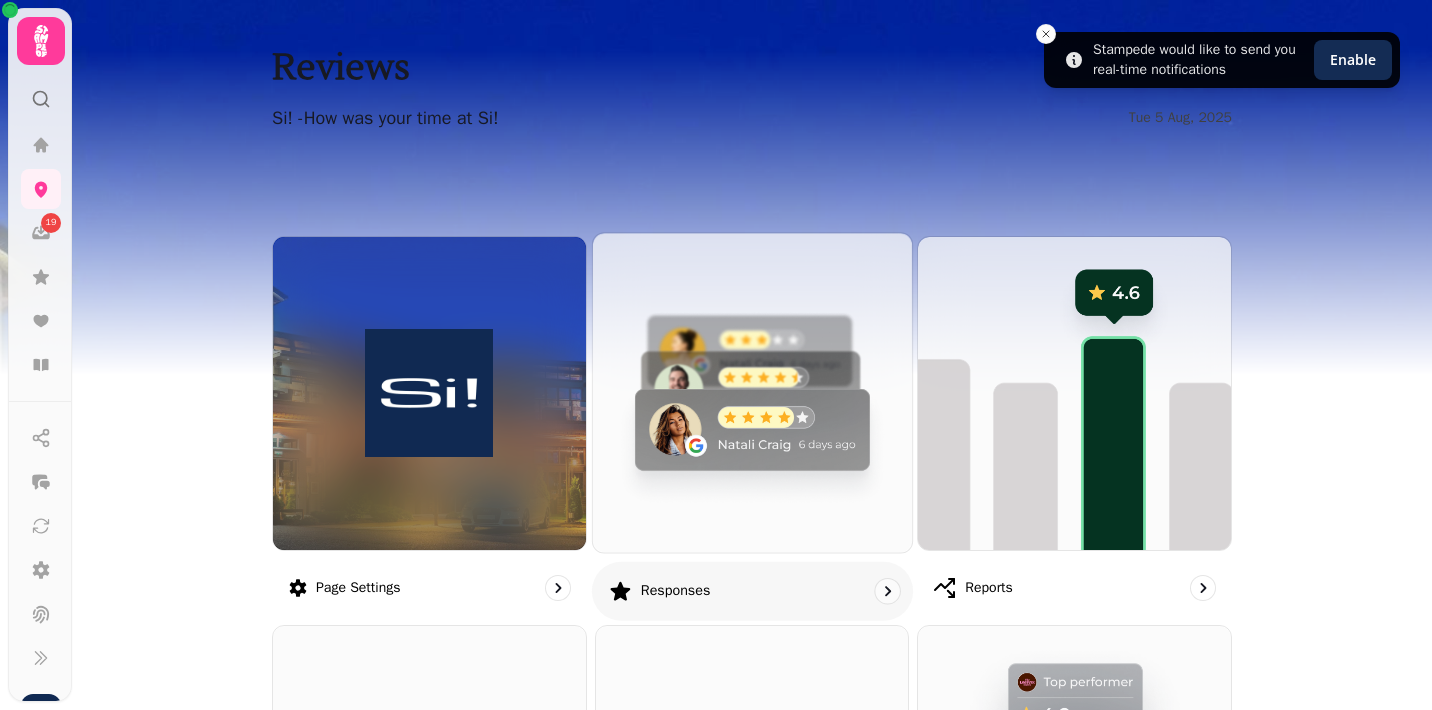 click at bounding box center [752, 392] 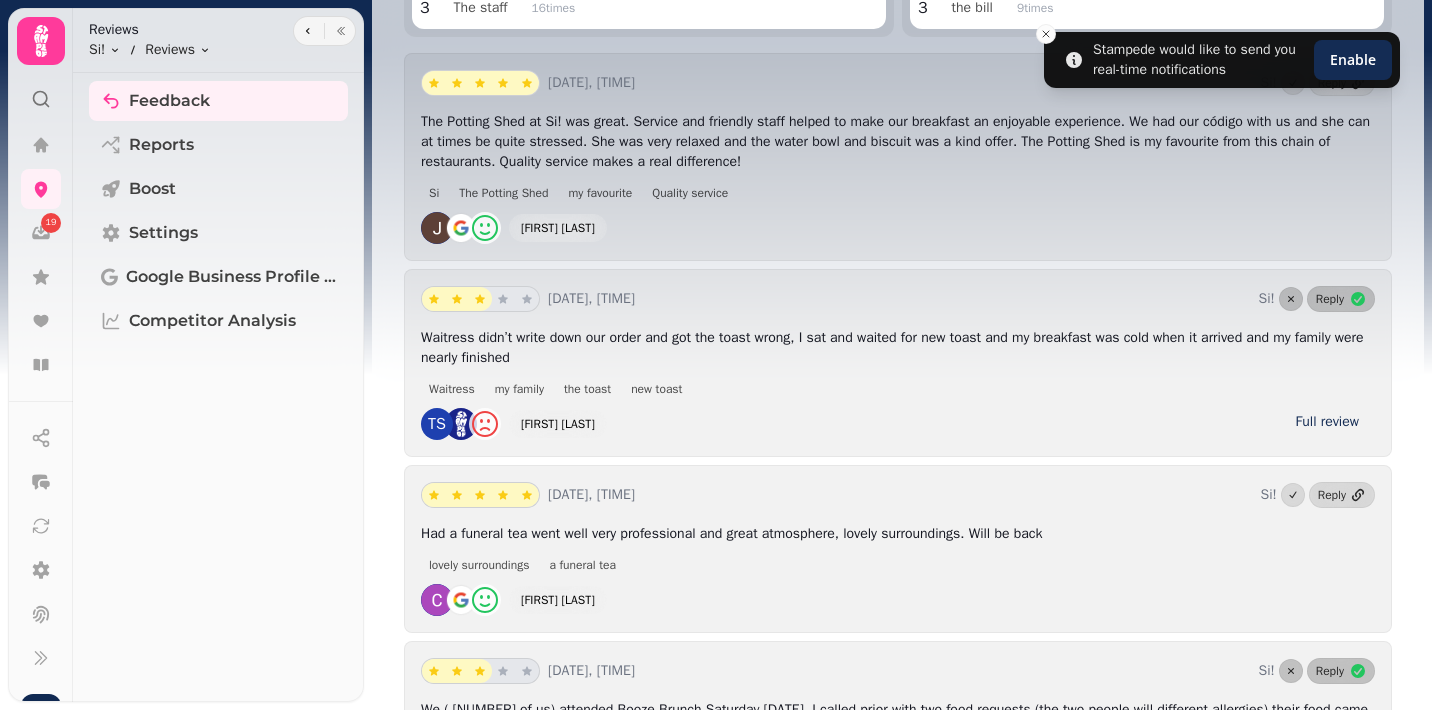 scroll, scrollTop: 0, scrollLeft: 0, axis: both 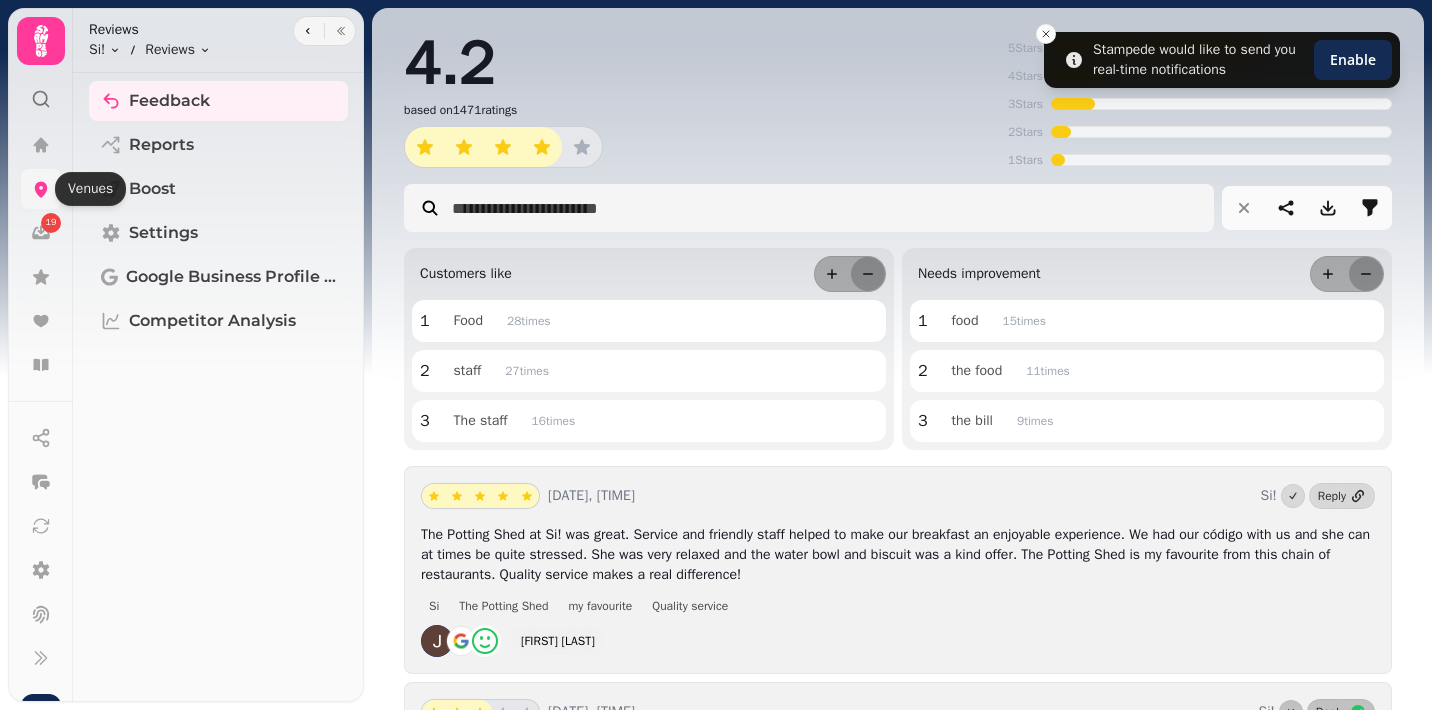 click 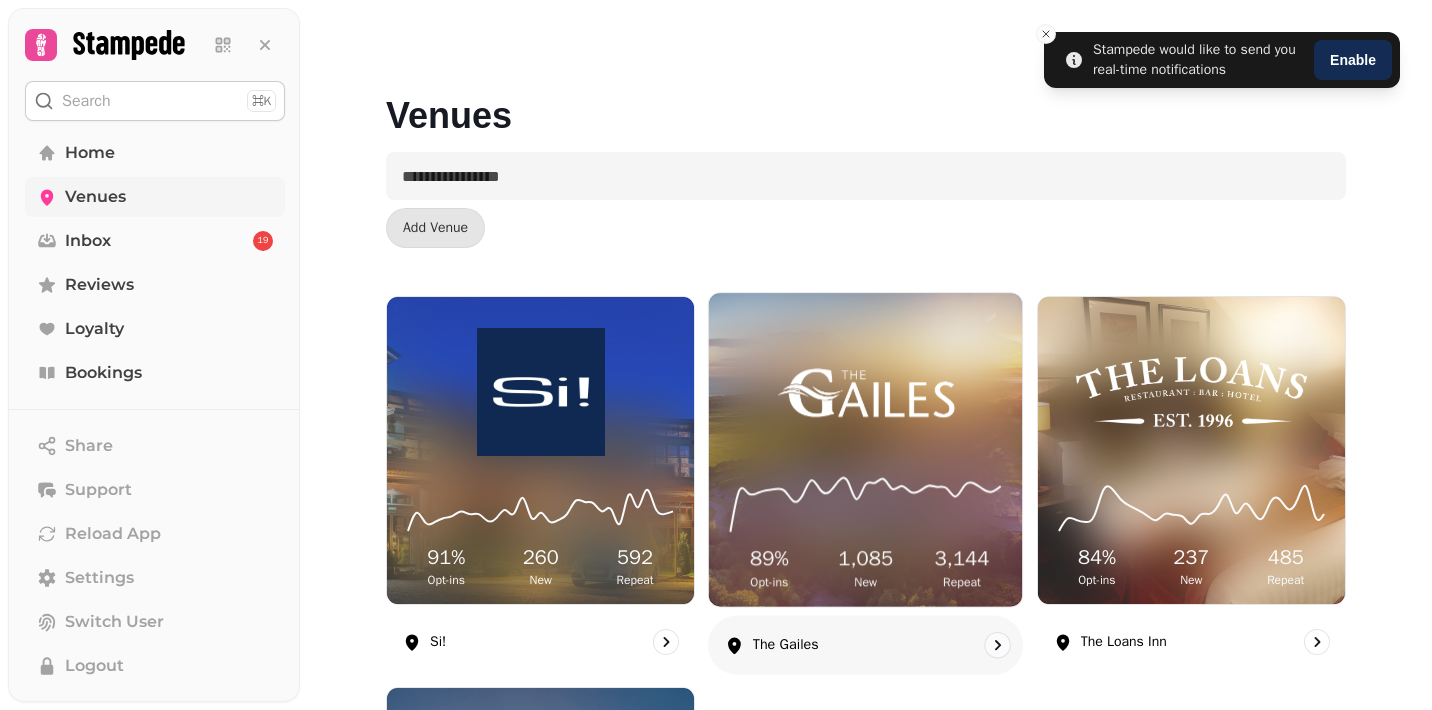 click at bounding box center [865, 390] 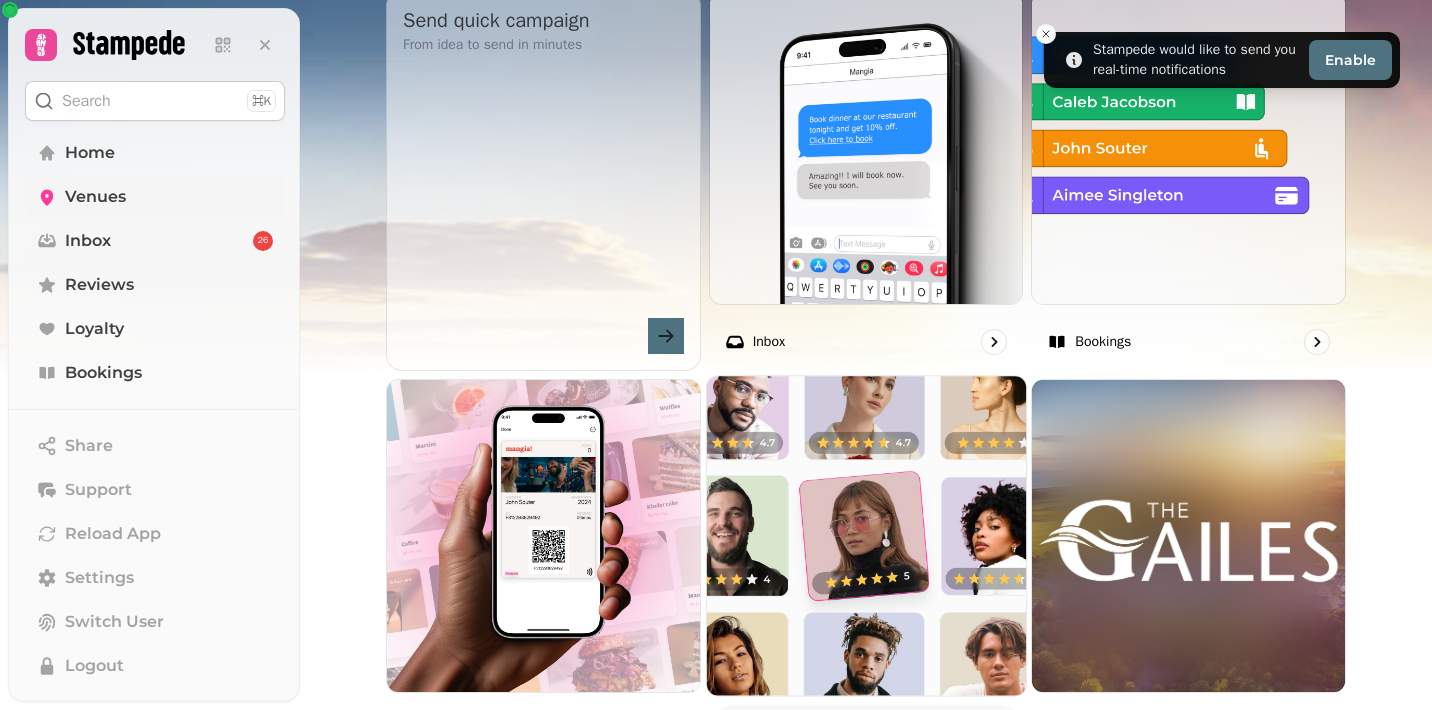 scroll, scrollTop: 739, scrollLeft: 0, axis: vertical 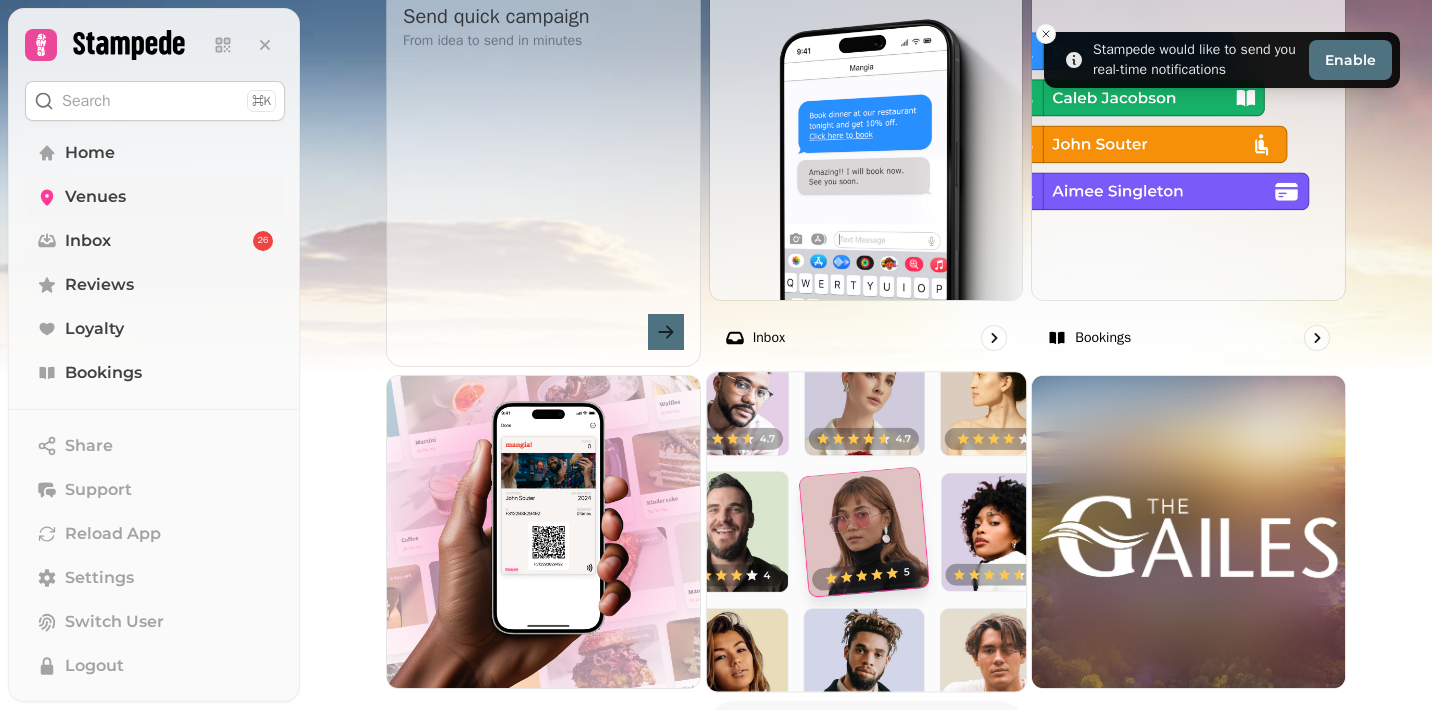 click at bounding box center [866, 531] 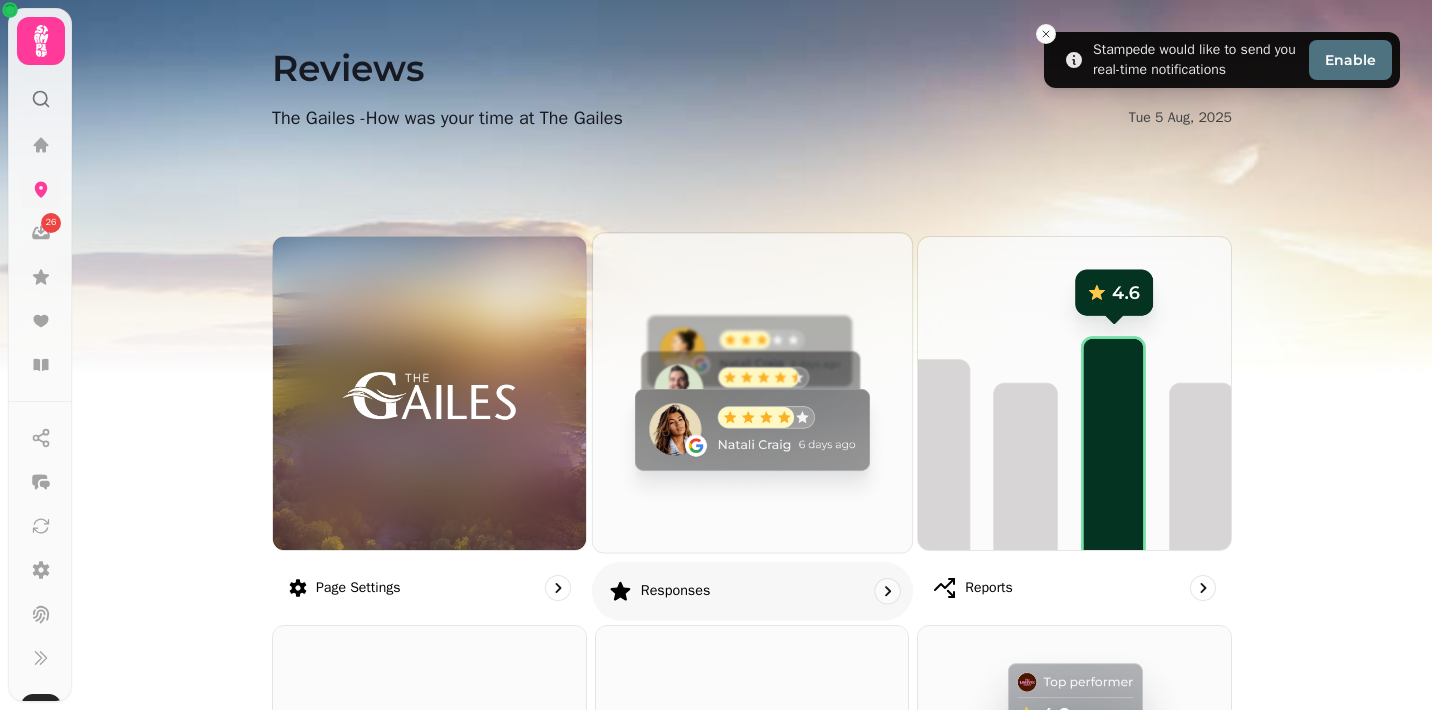 click at bounding box center [752, 392] 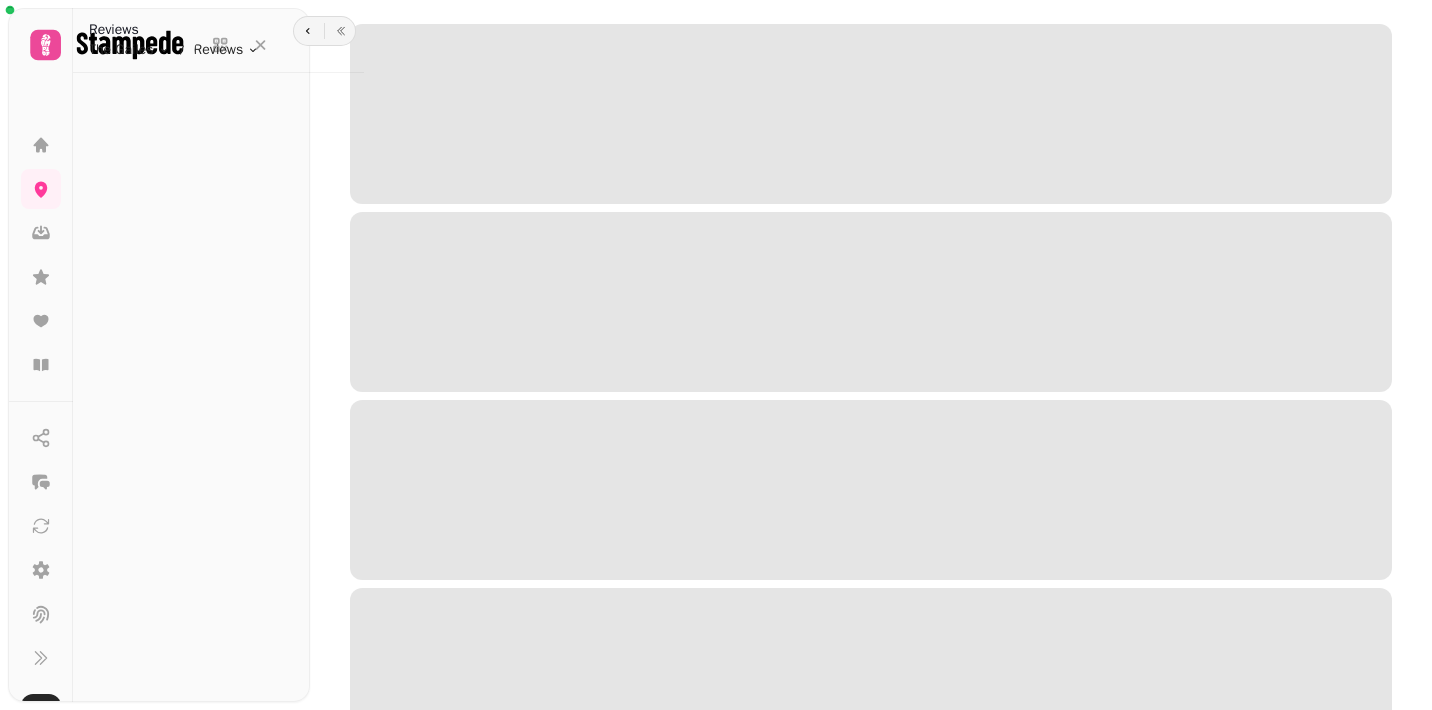 scroll, scrollTop: 0, scrollLeft: 0, axis: both 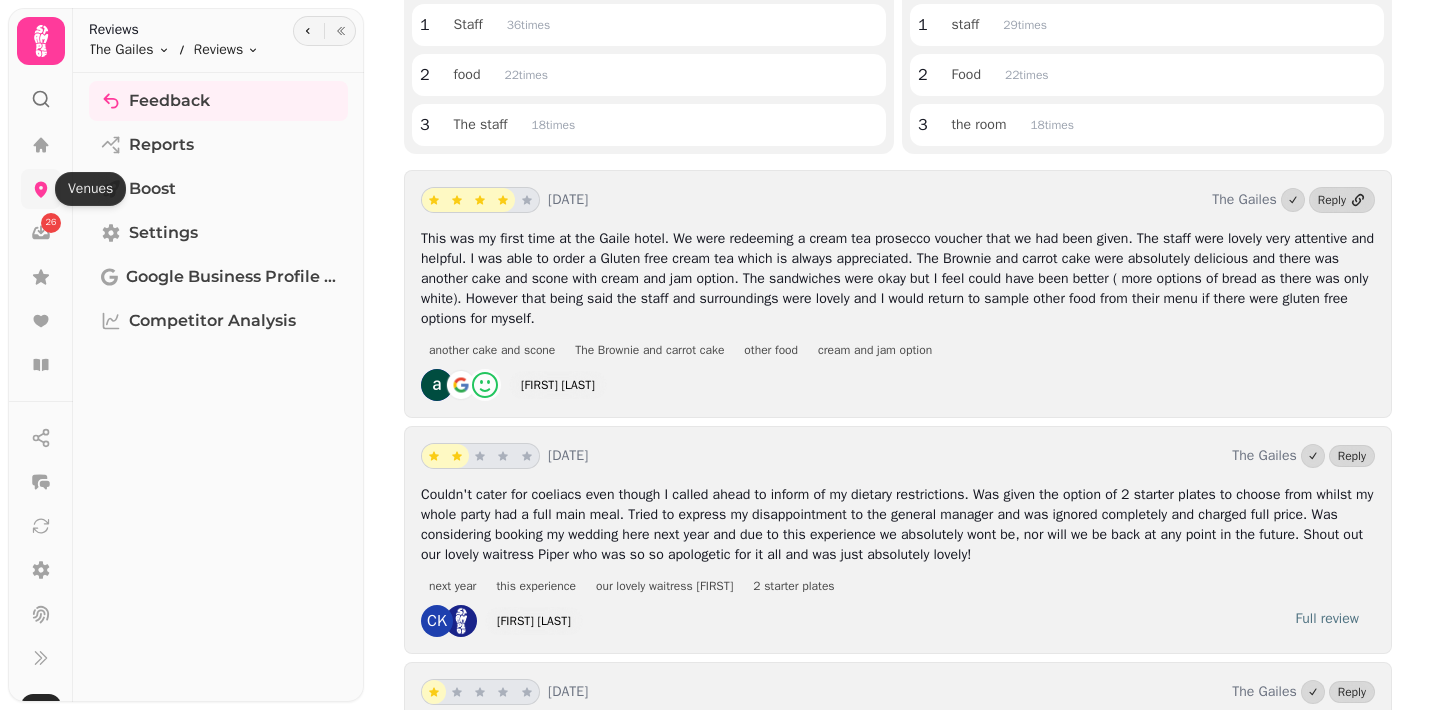 click 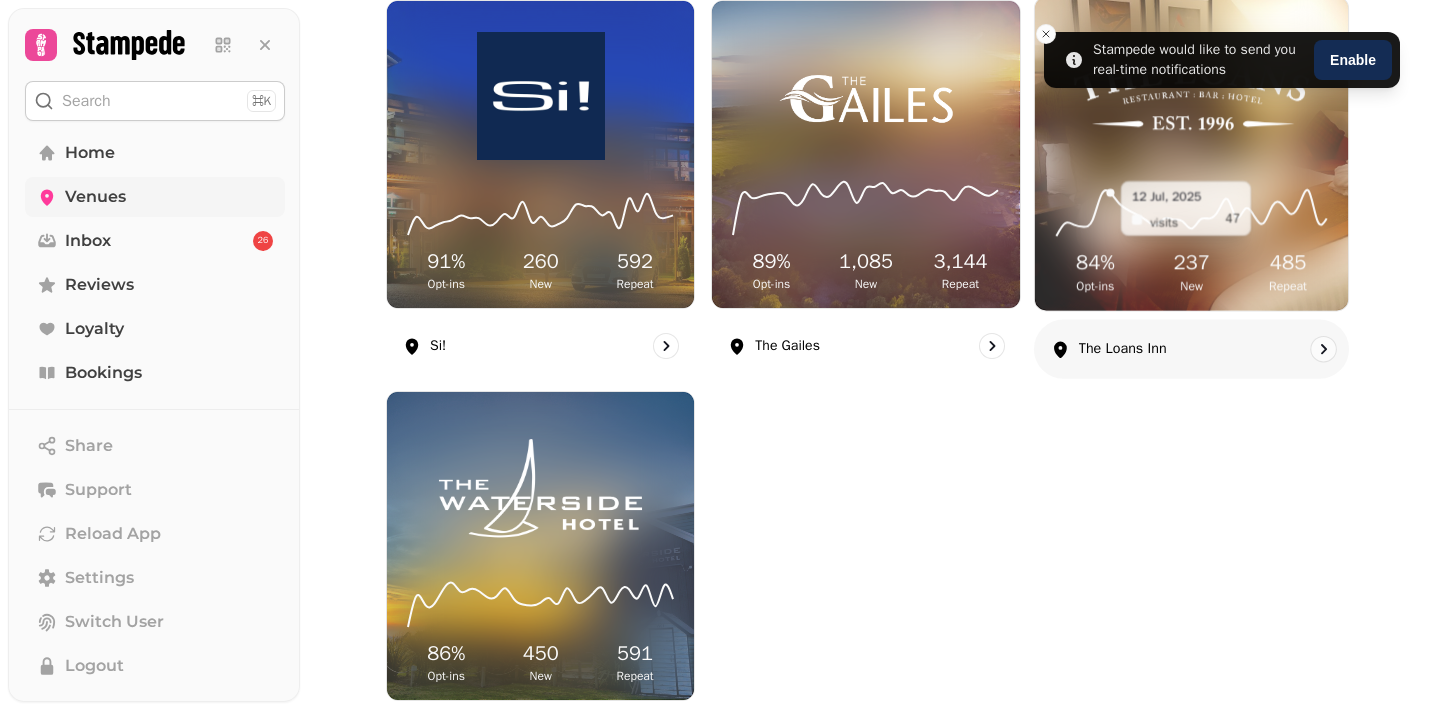 click 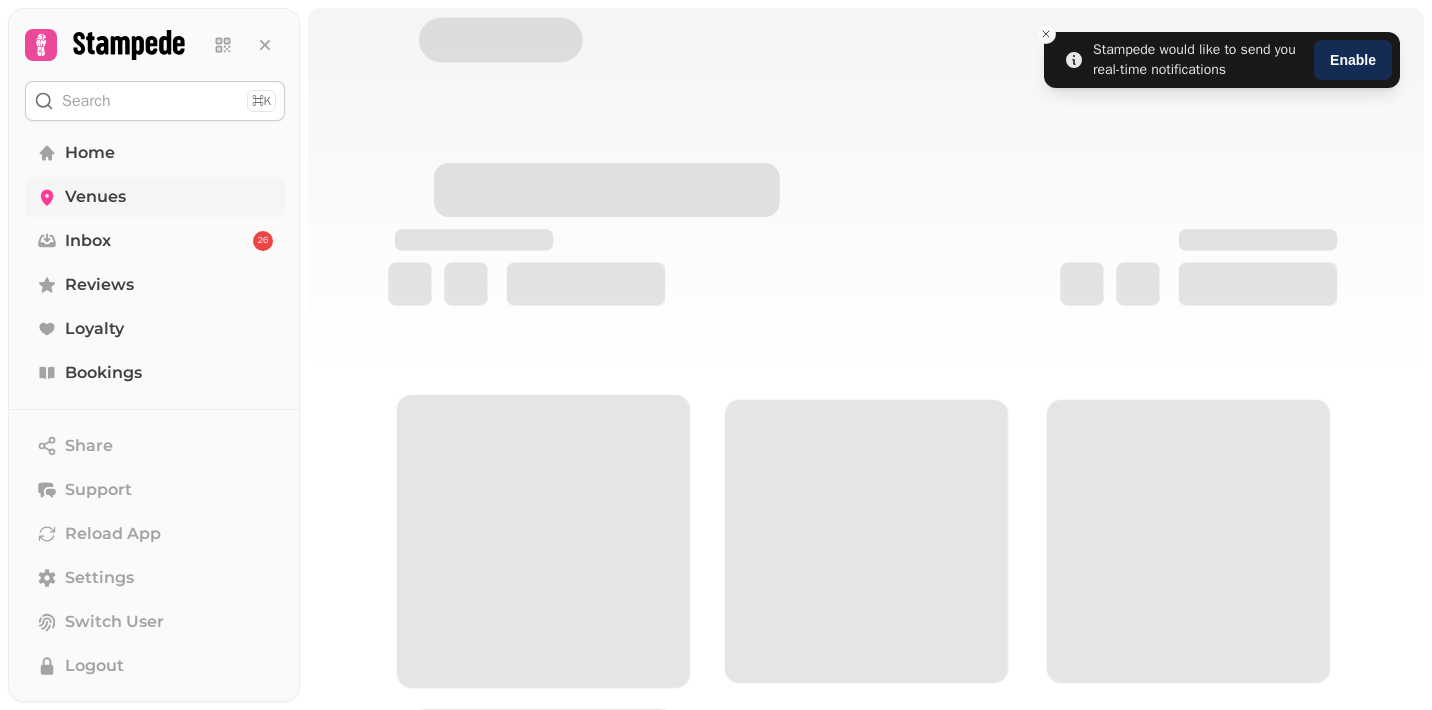 scroll, scrollTop: 0, scrollLeft: 0, axis: both 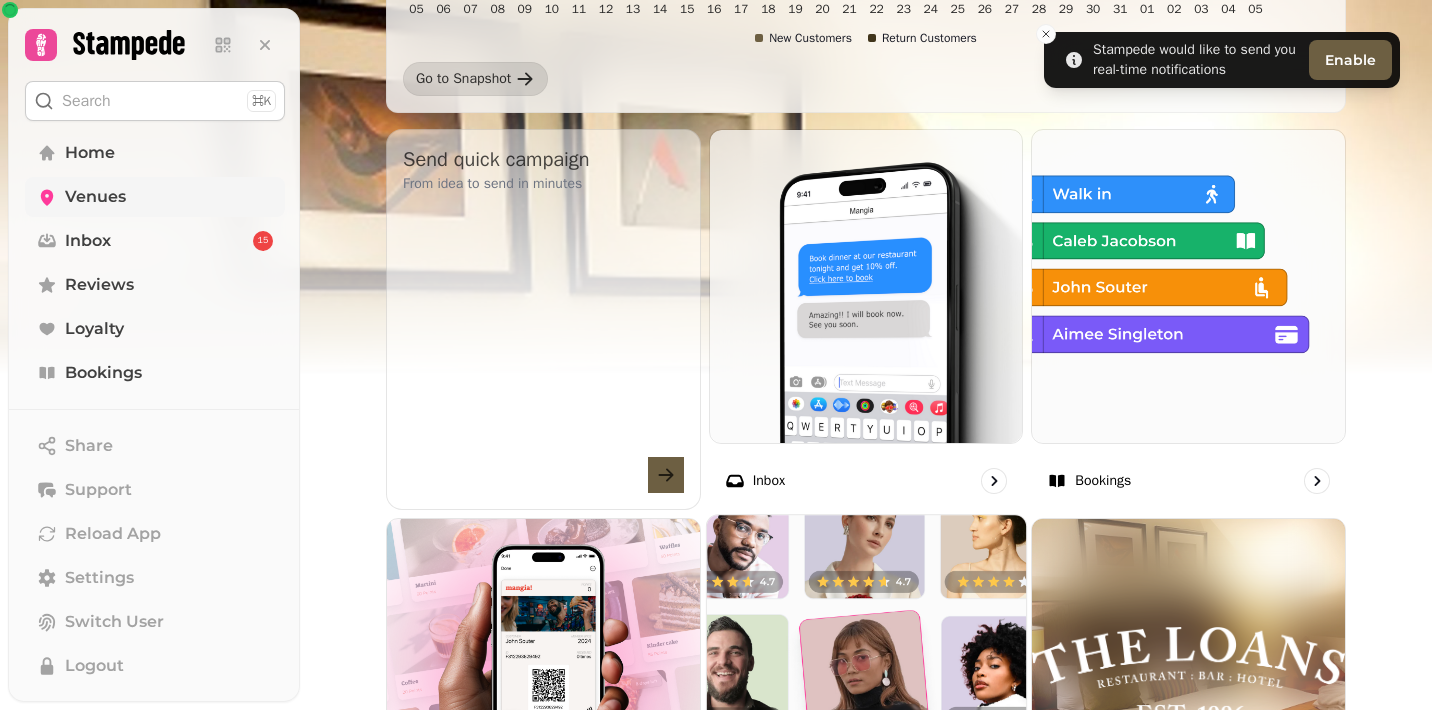 click at bounding box center (866, 674) 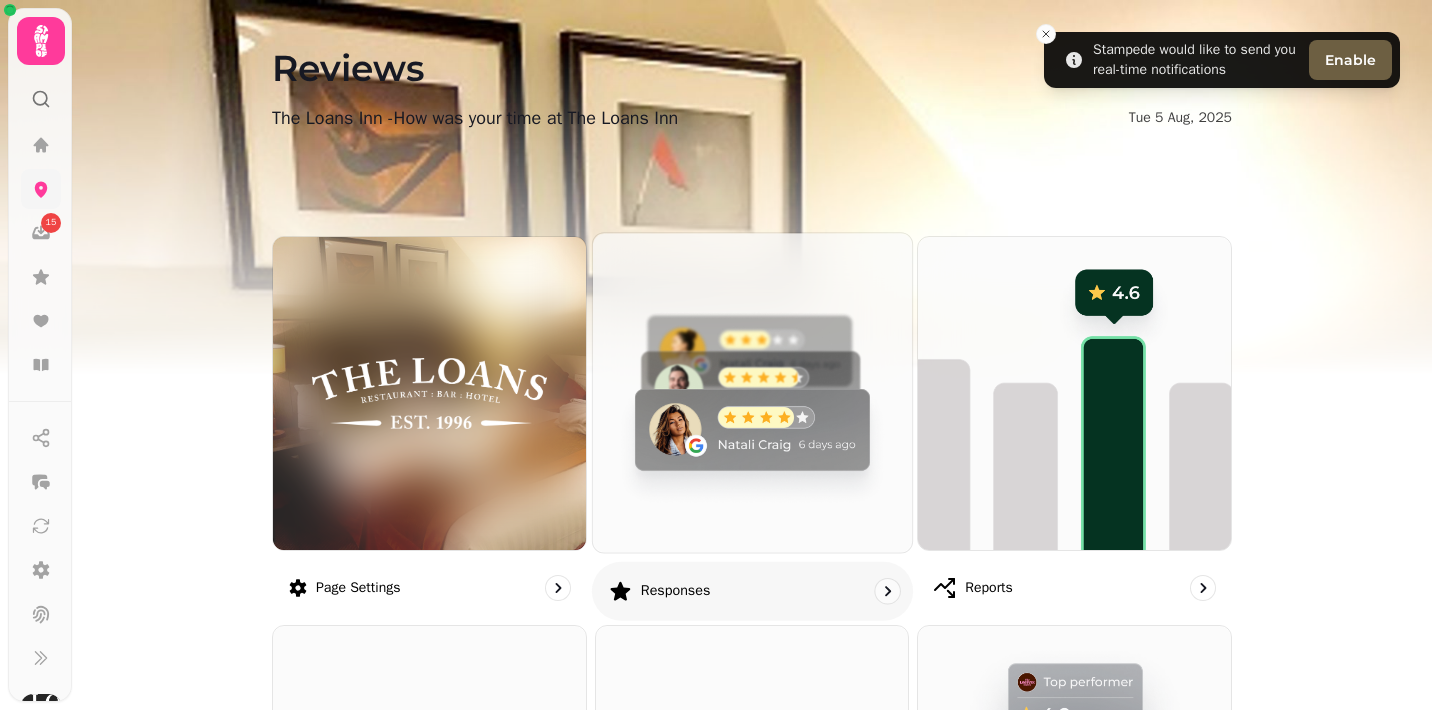 click at bounding box center [752, 392] 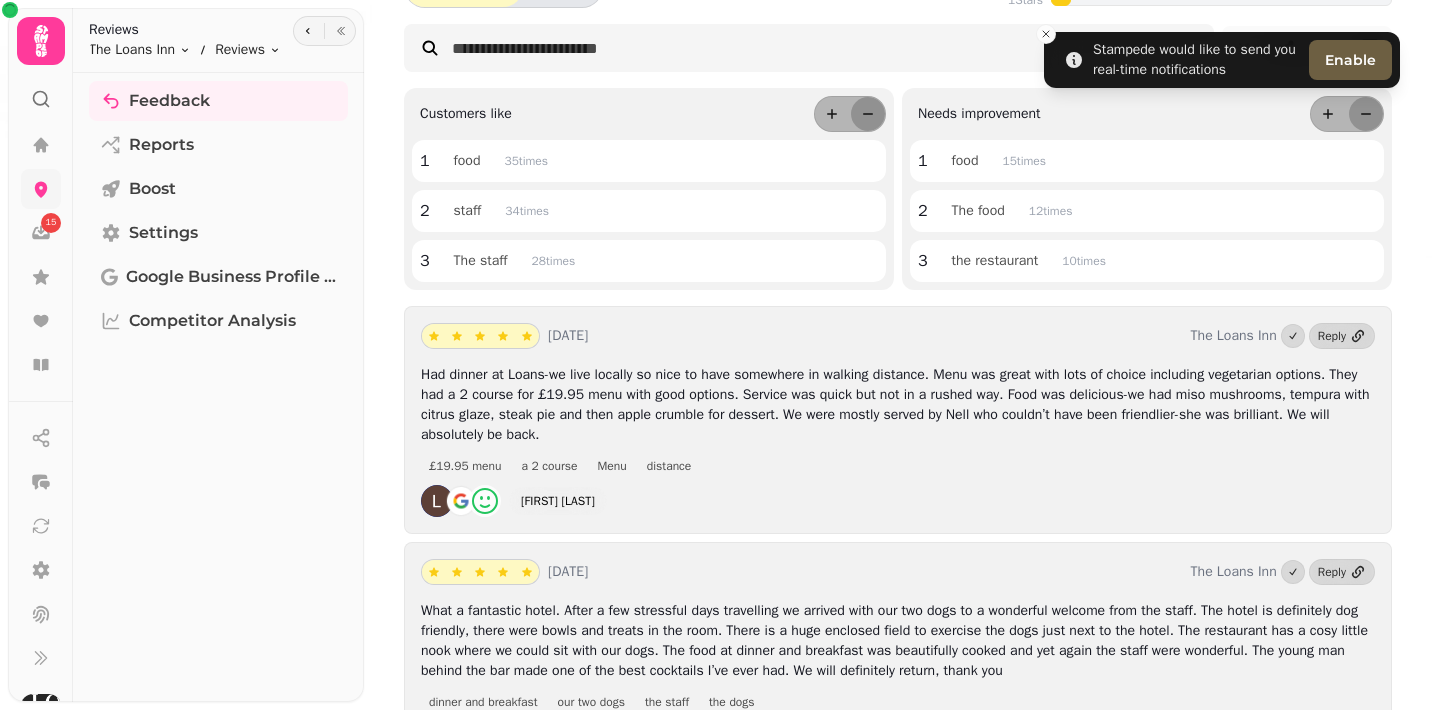 scroll, scrollTop: 163, scrollLeft: 0, axis: vertical 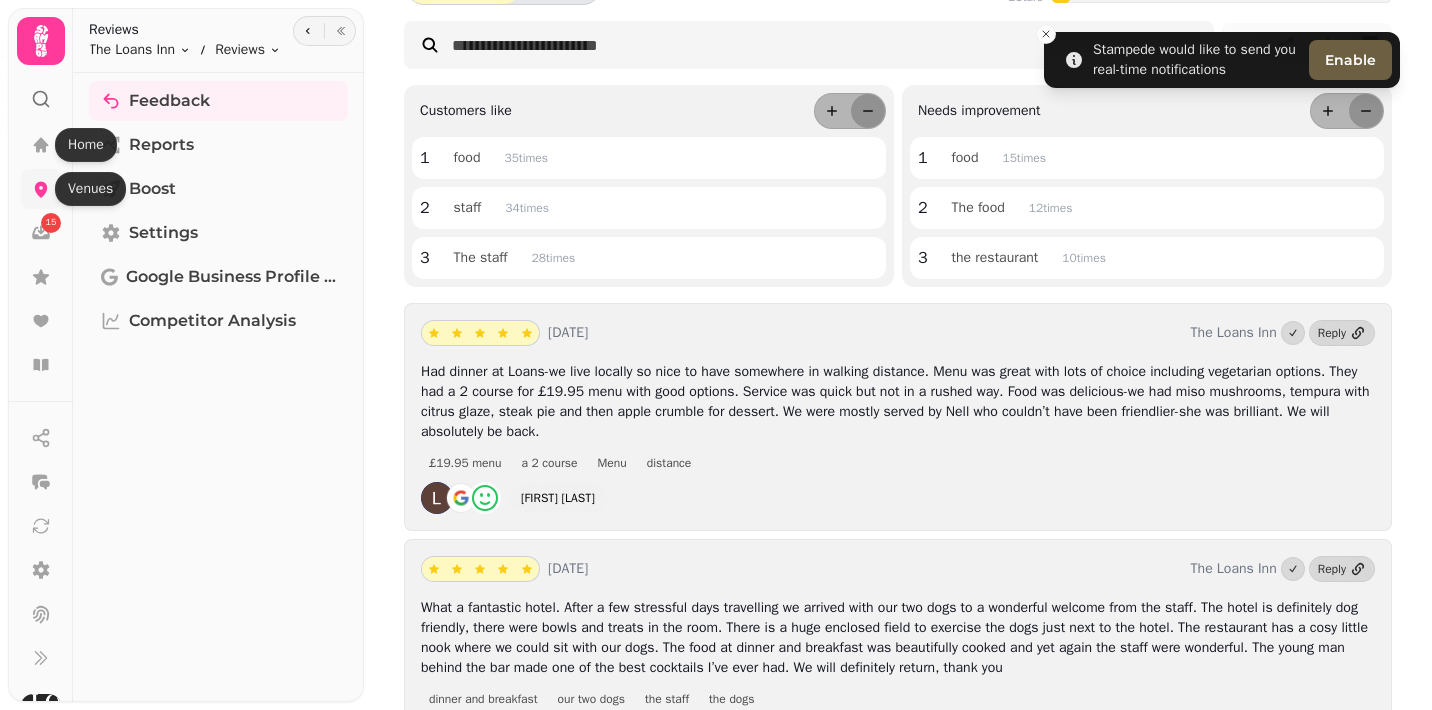 click 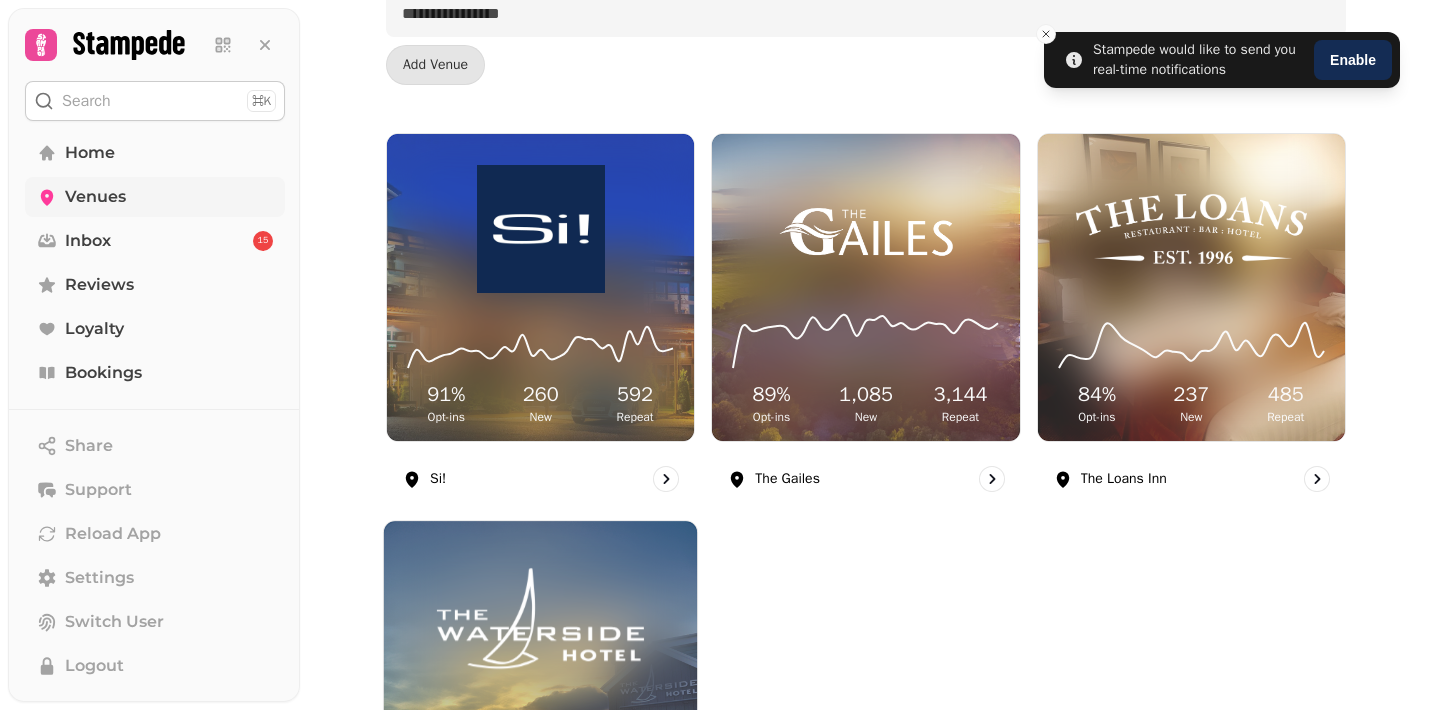 click at bounding box center (540, 619) 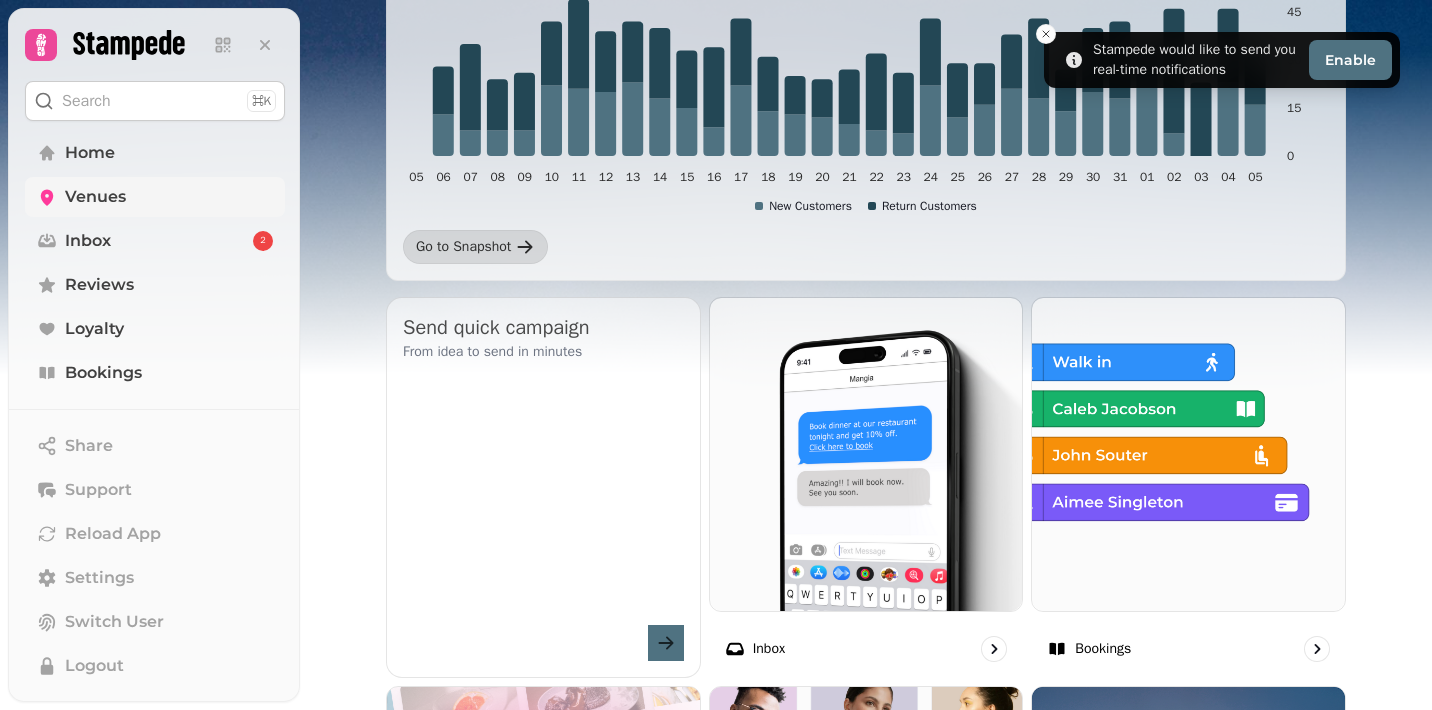 scroll, scrollTop: 507, scrollLeft: 0, axis: vertical 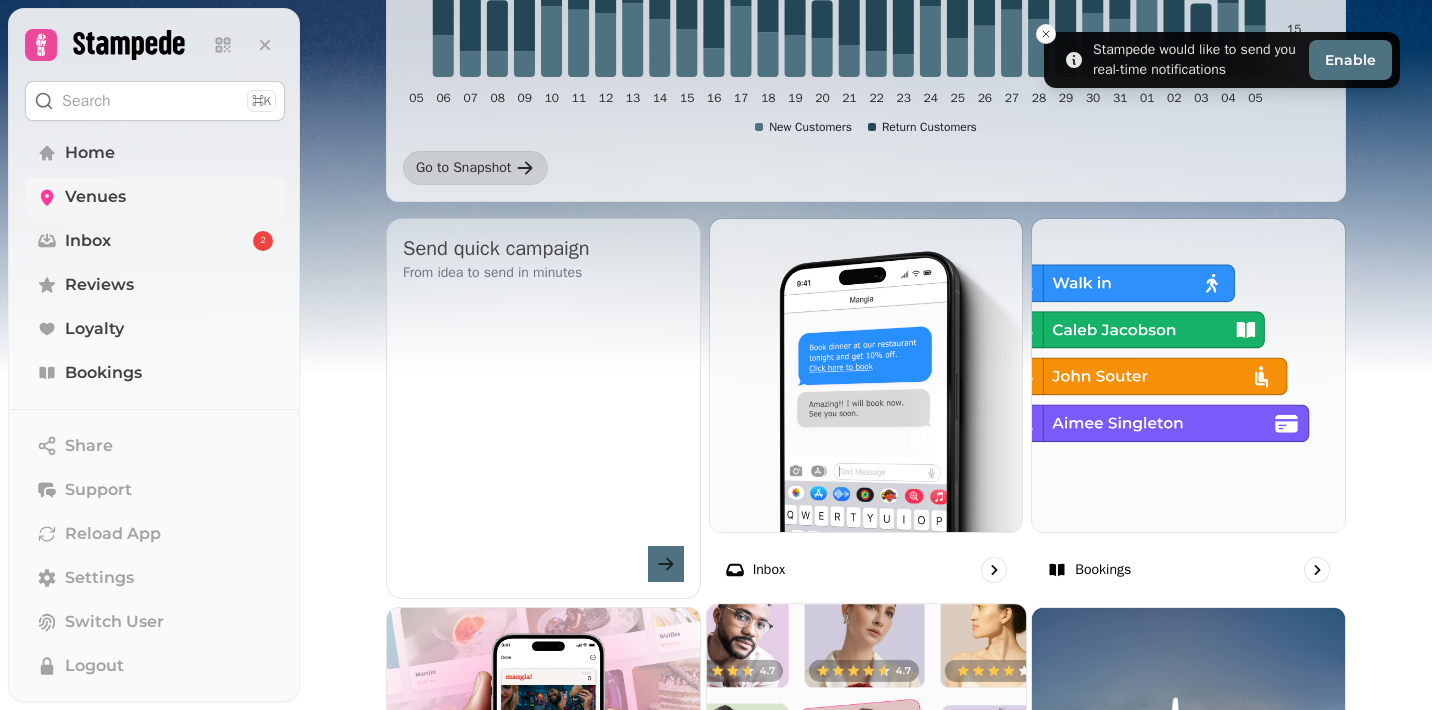 click at bounding box center (866, 763) 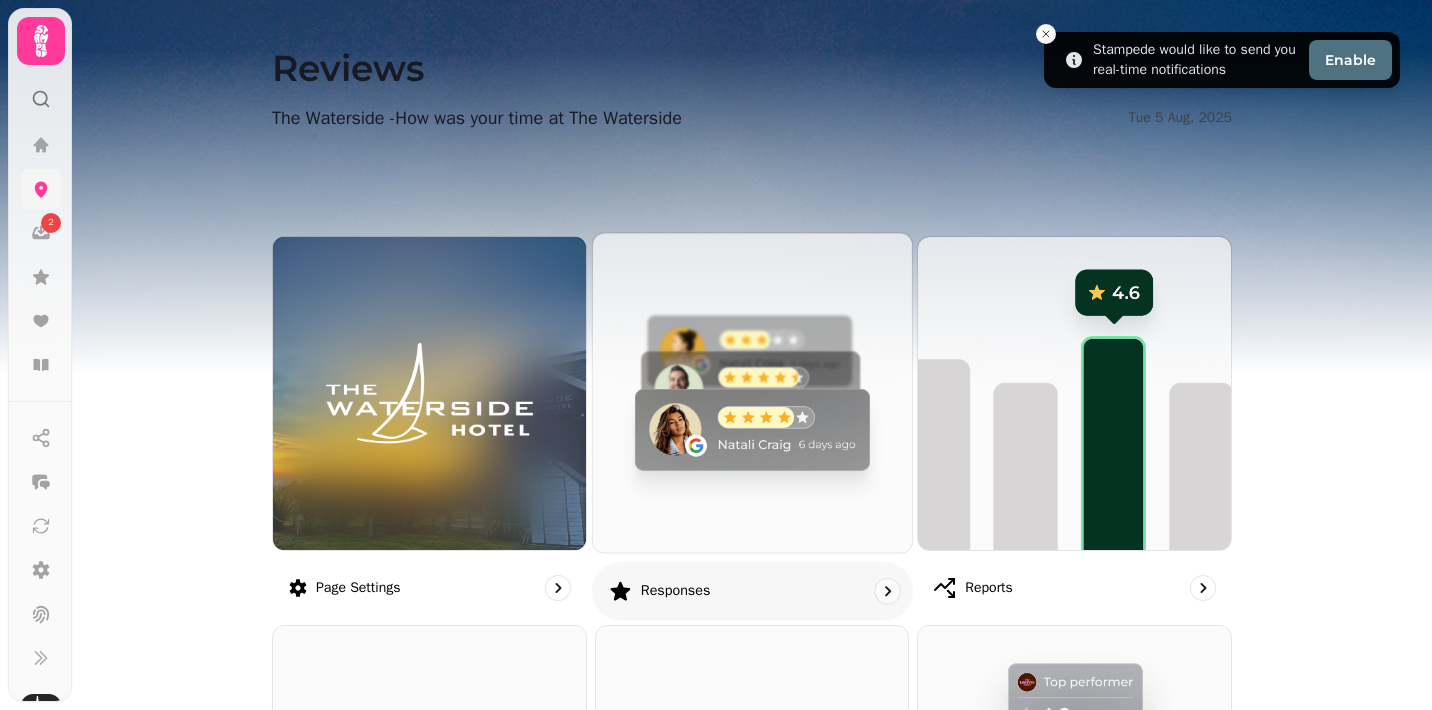 click at bounding box center (752, 392) 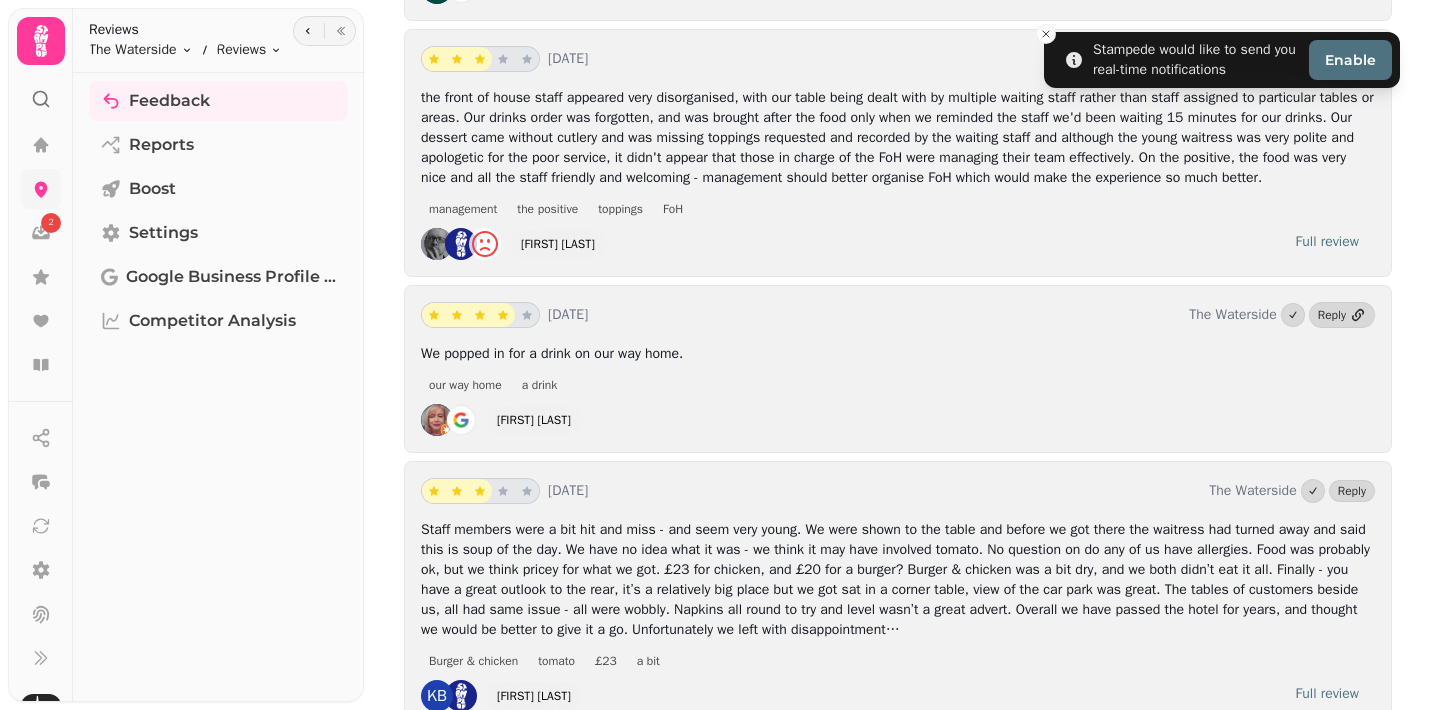scroll, scrollTop: 762, scrollLeft: 0, axis: vertical 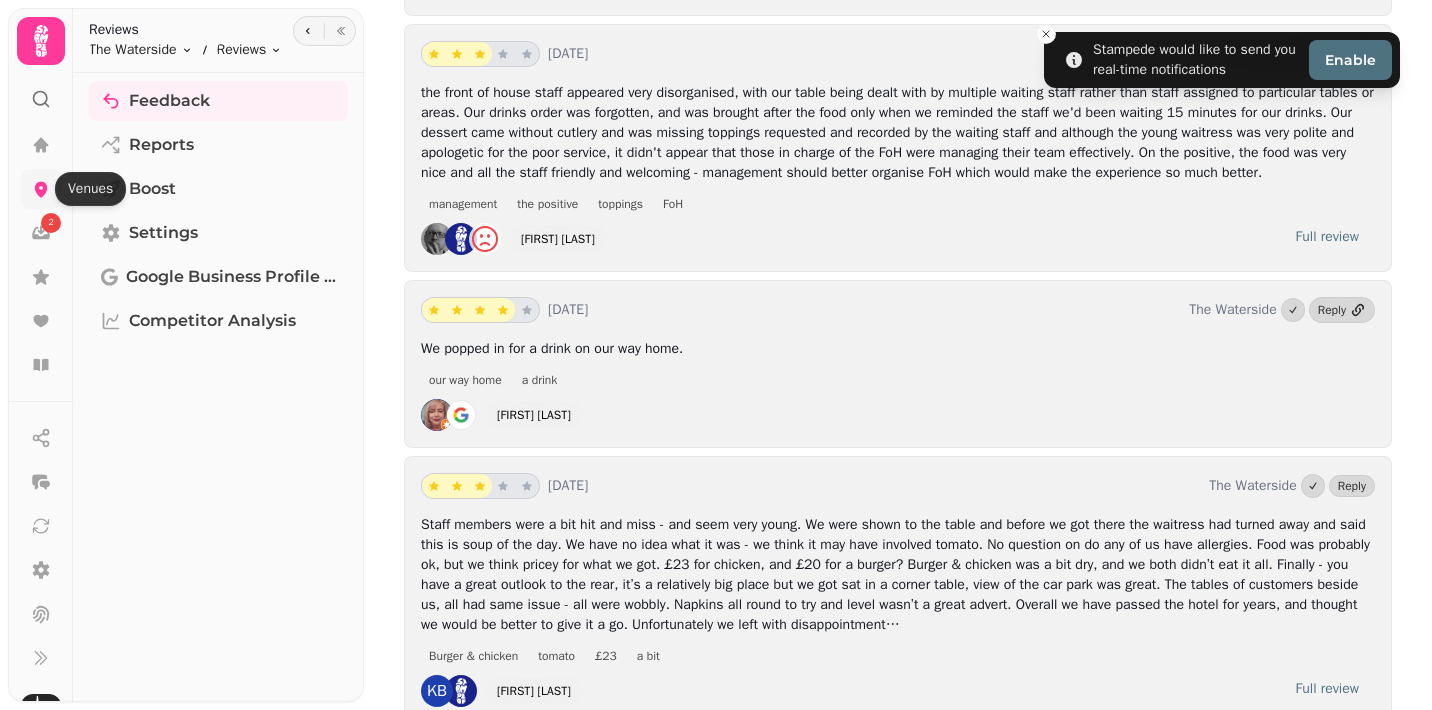 click at bounding box center (41, 189) 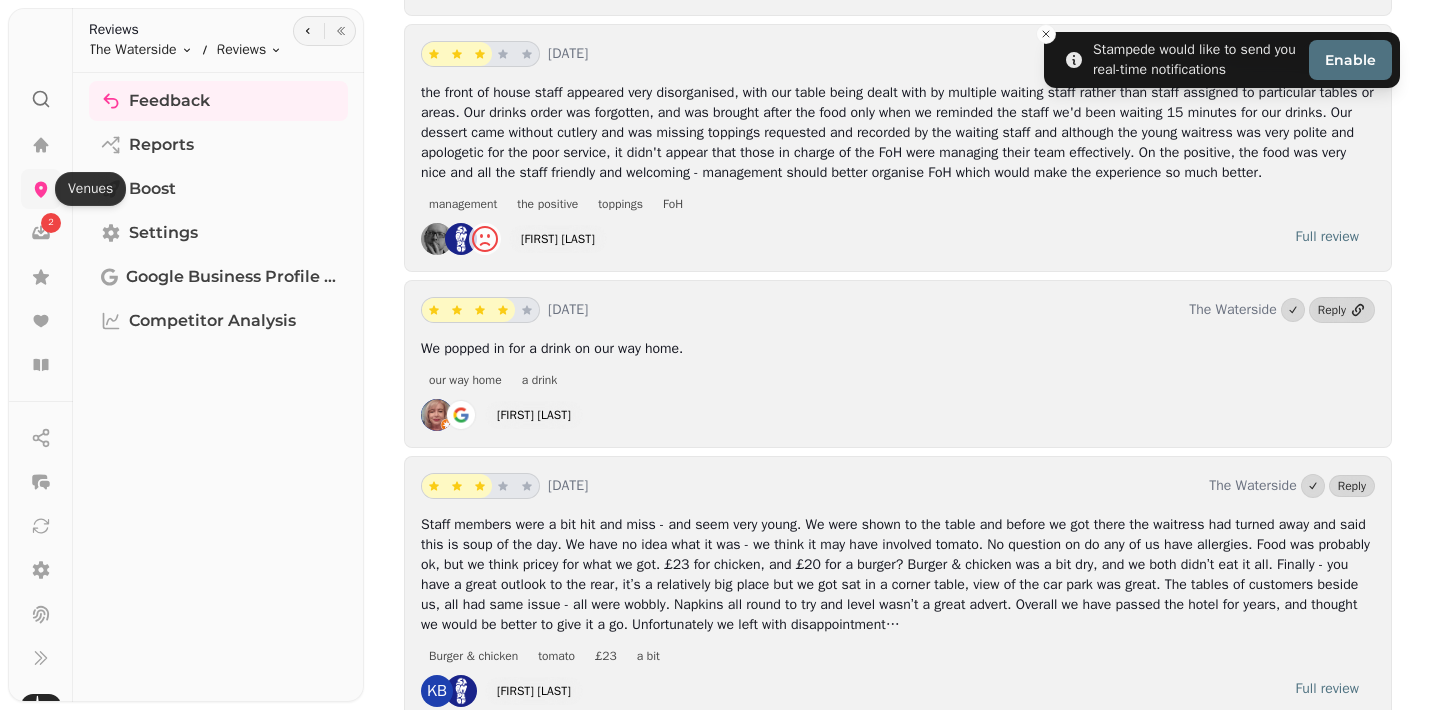 scroll, scrollTop: 400, scrollLeft: 0, axis: vertical 